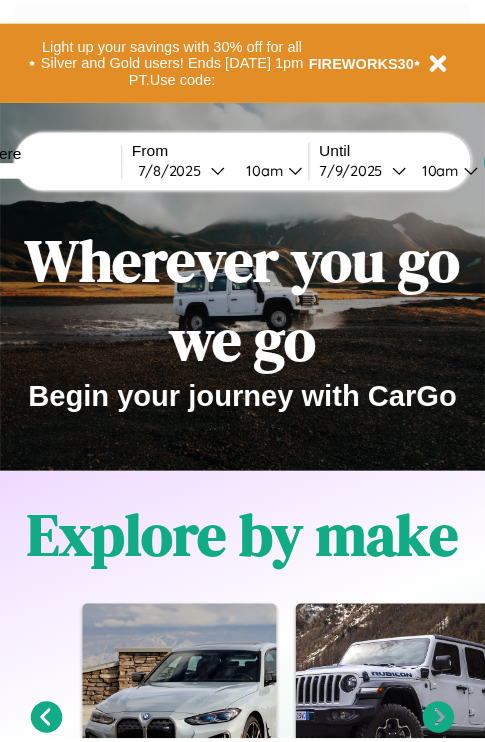 scroll, scrollTop: 0, scrollLeft: 0, axis: both 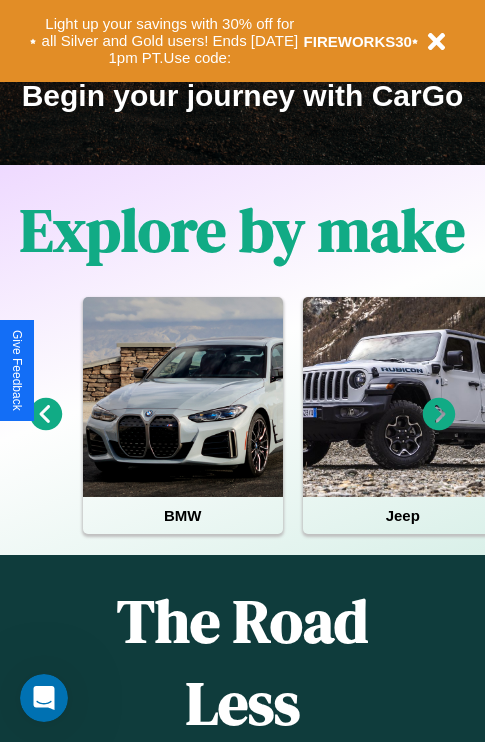 click 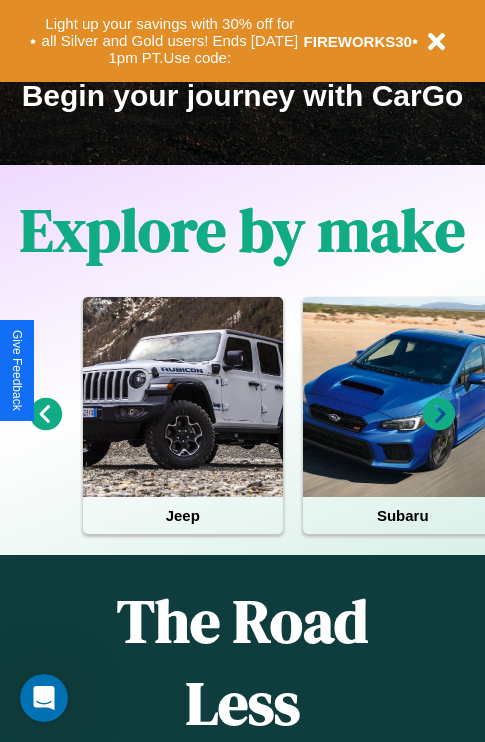 click 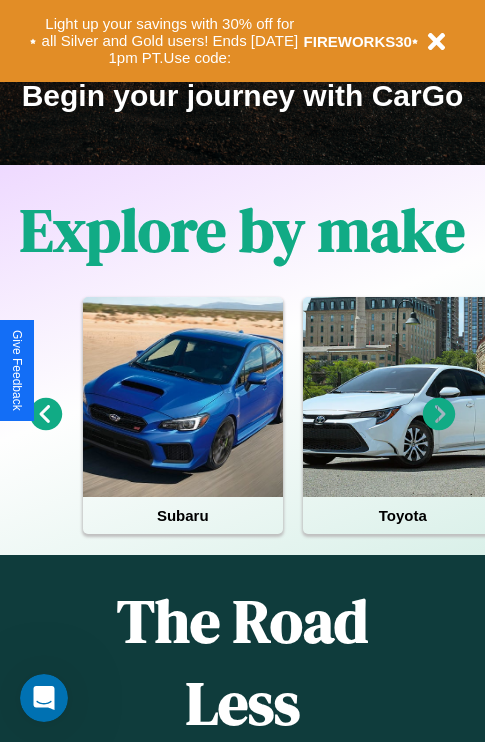 click 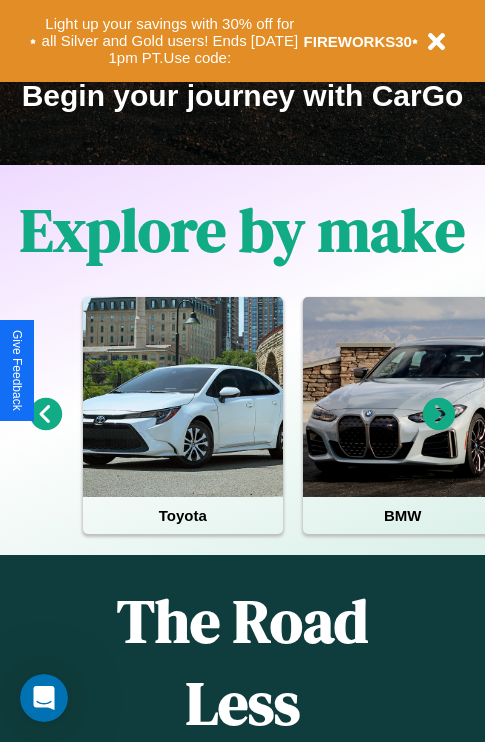 click 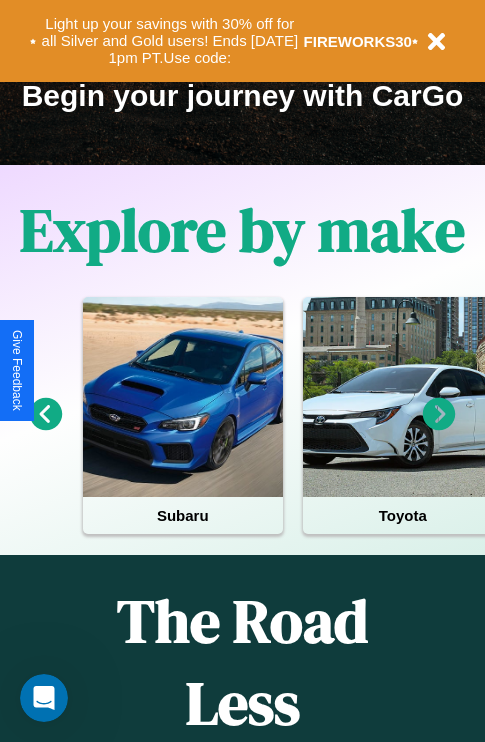 click 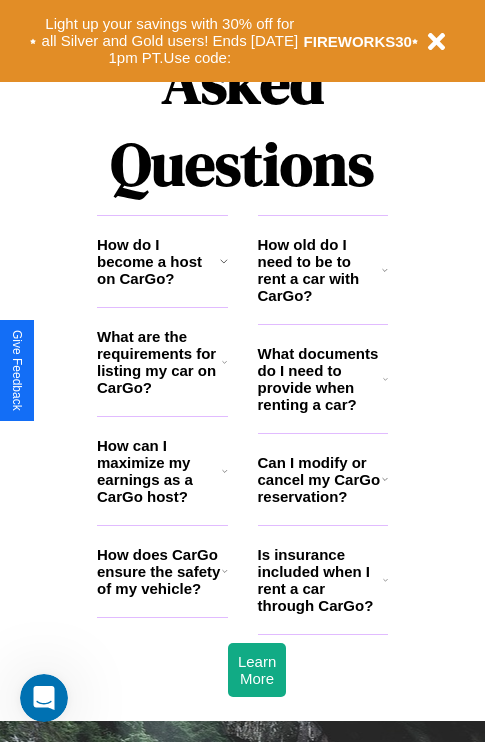 scroll, scrollTop: 2423, scrollLeft: 0, axis: vertical 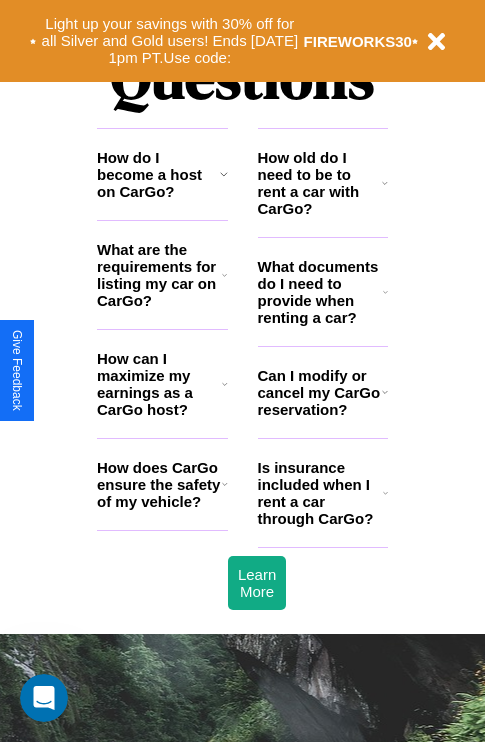 click on "What are the requirements for listing my car on CarGo?" at bounding box center (159, 275) 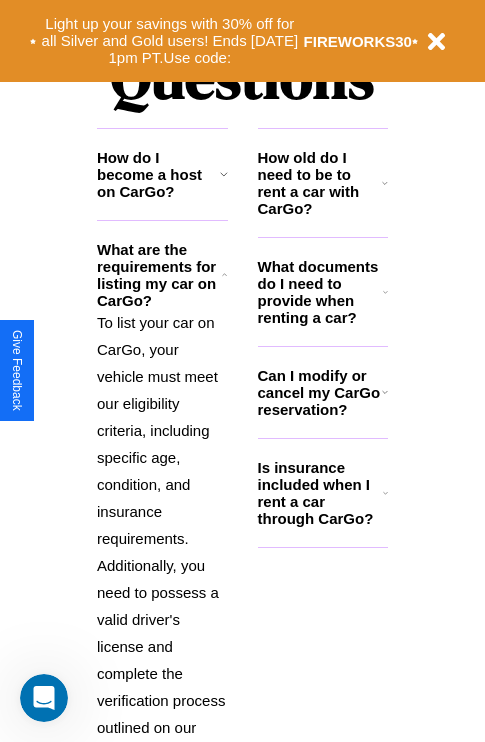 click 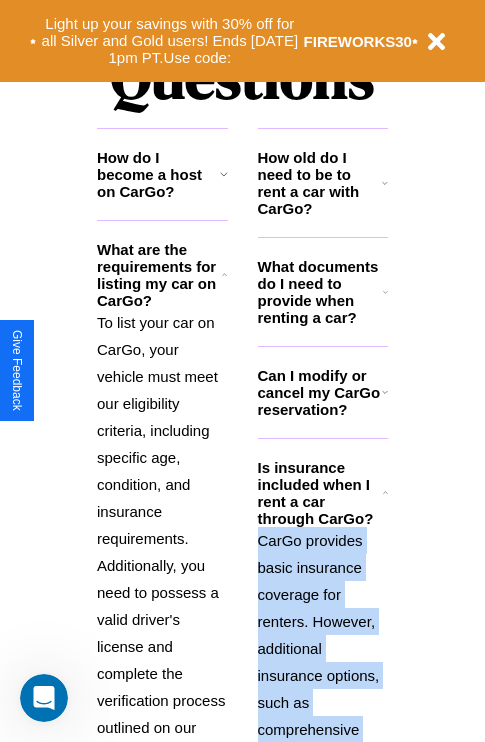 scroll, scrollTop: 2704, scrollLeft: 0, axis: vertical 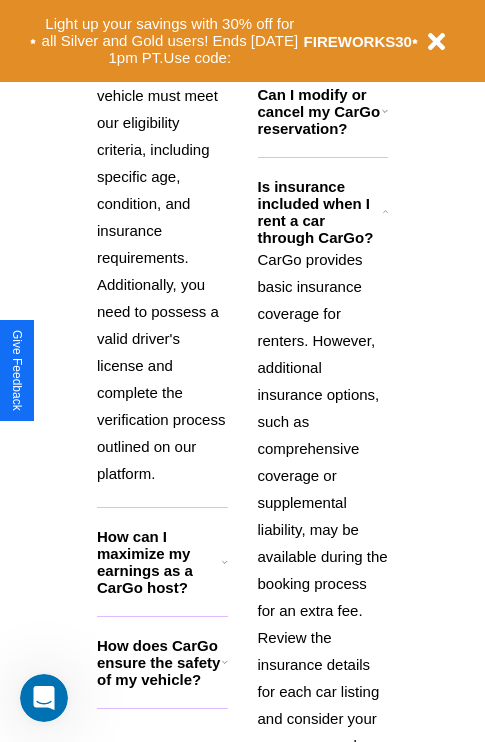 click on "How does CarGo ensure the safety of my vehicle?" at bounding box center (159, 662) 